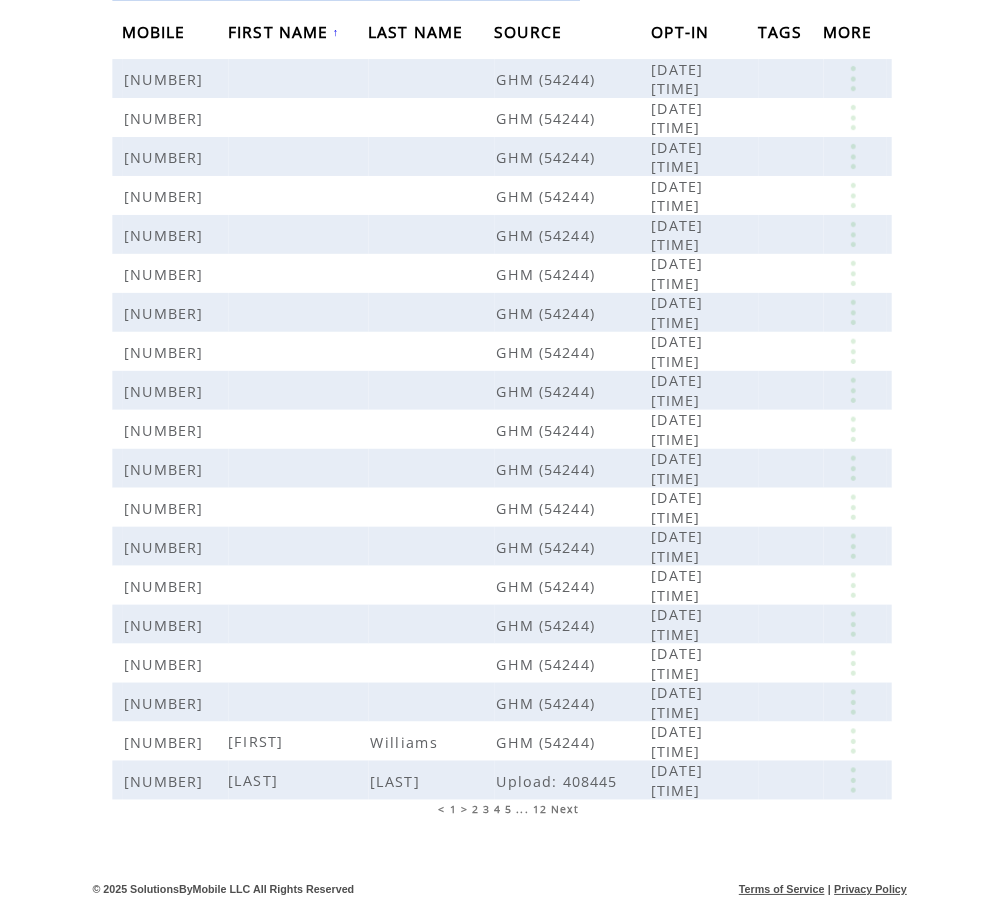 scroll, scrollTop: 0, scrollLeft: 0, axis: both 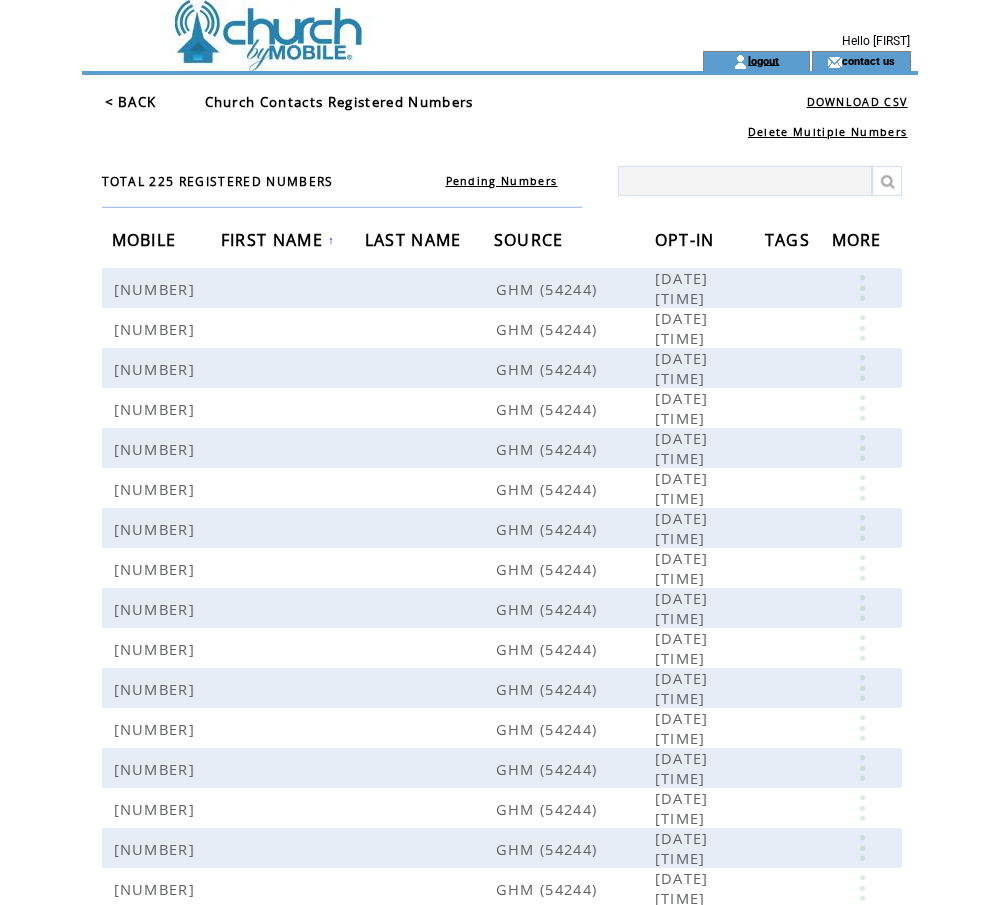 click on "logout" at bounding box center [763, 60] 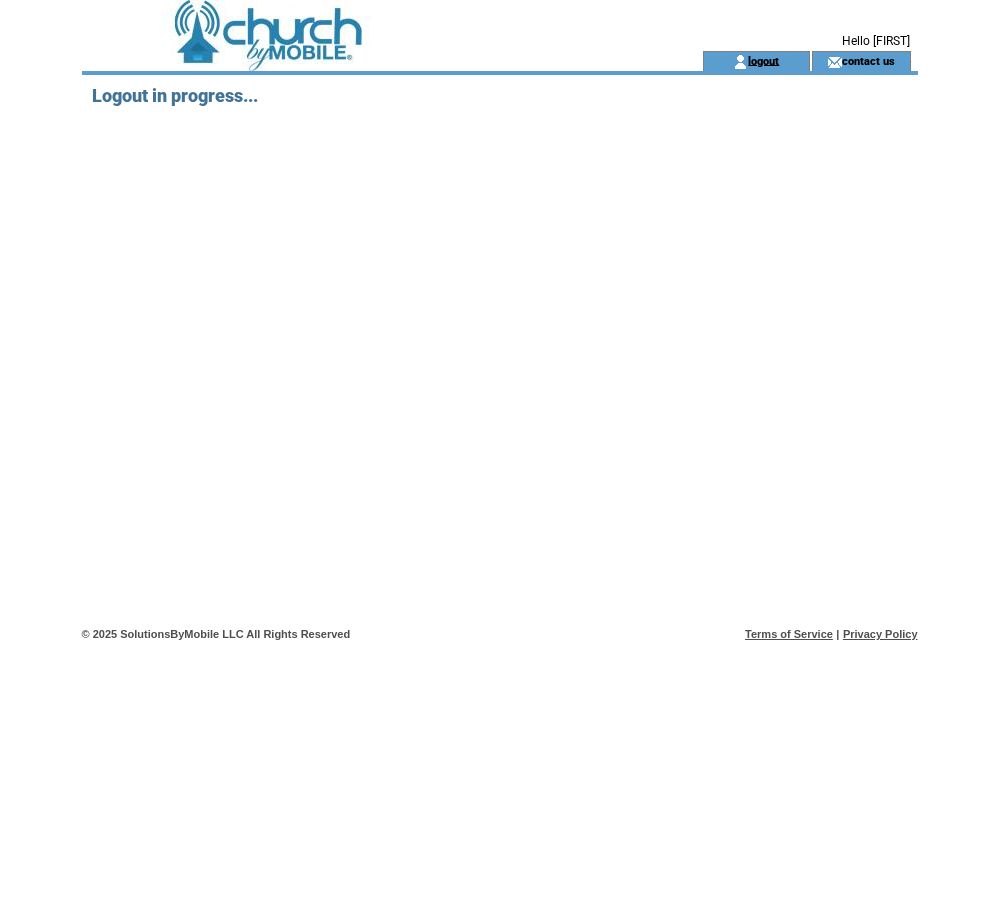 scroll, scrollTop: 0, scrollLeft: 0, axis: both 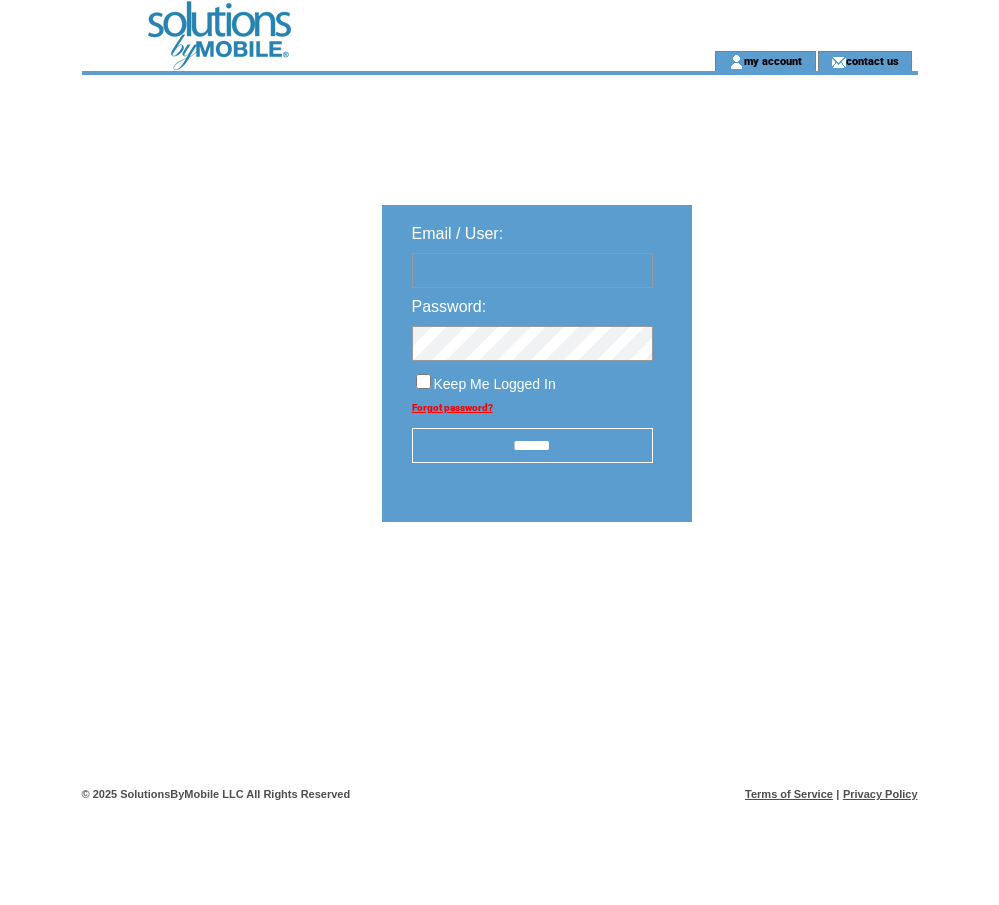 type on "**********" 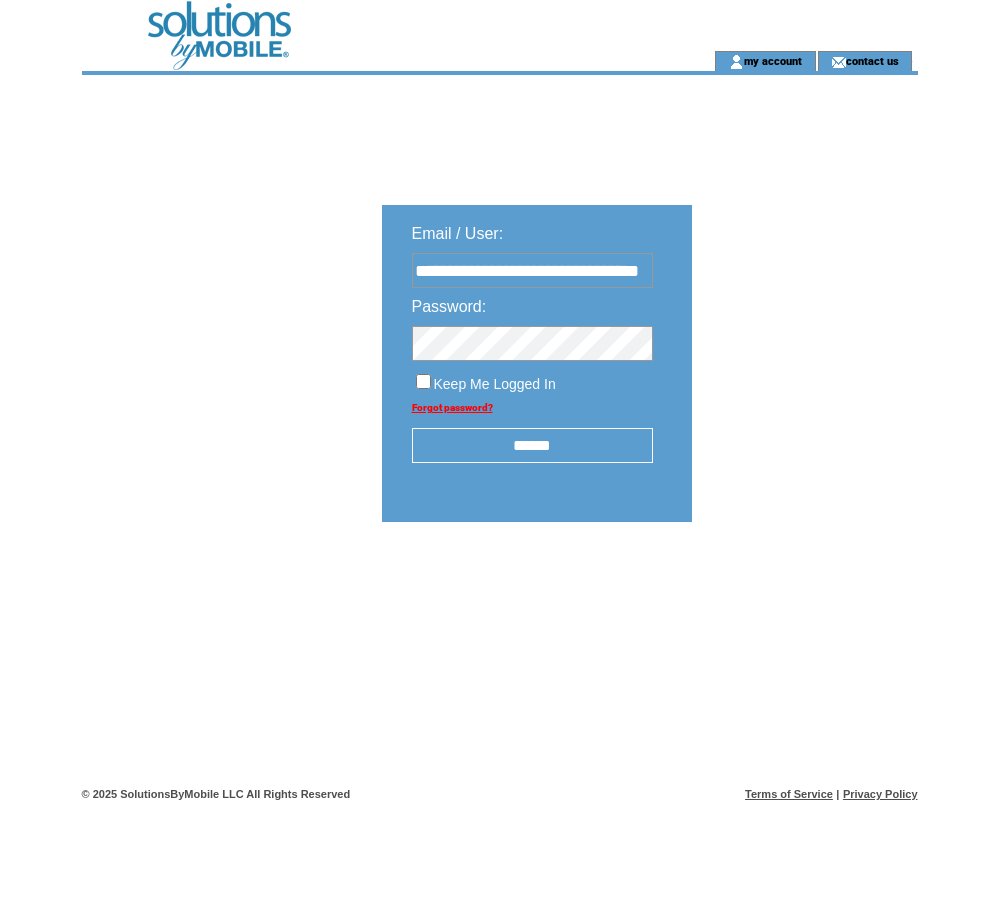 click on "******" at bounding box center (532, 445) 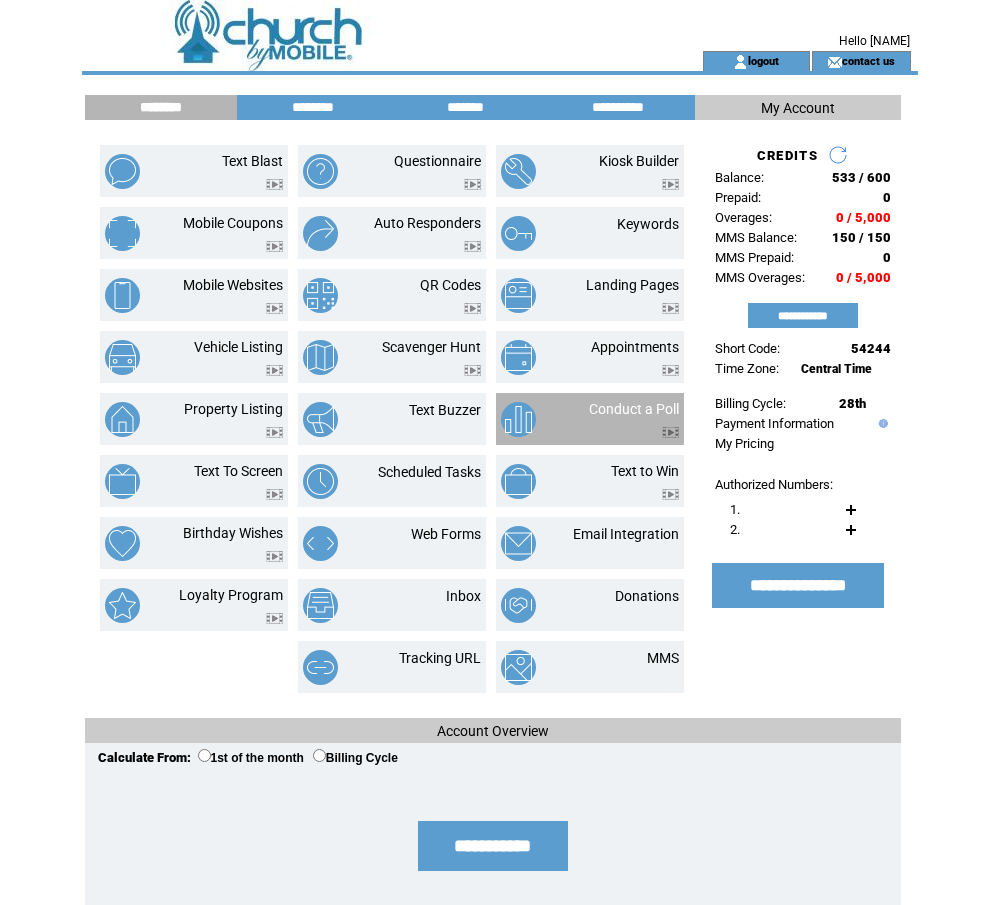 scroll, scrollTop: 0, scrollLeft: 0, axis: both 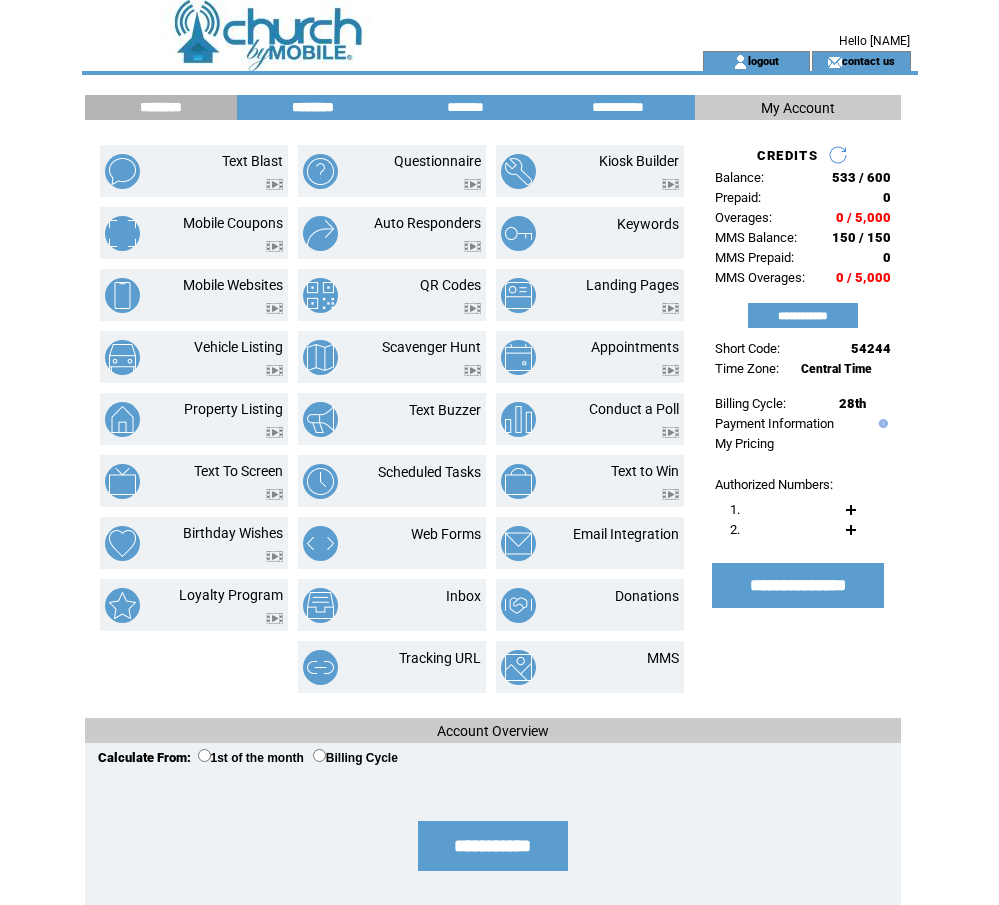 click on "********" at bounding box center (313, 107) 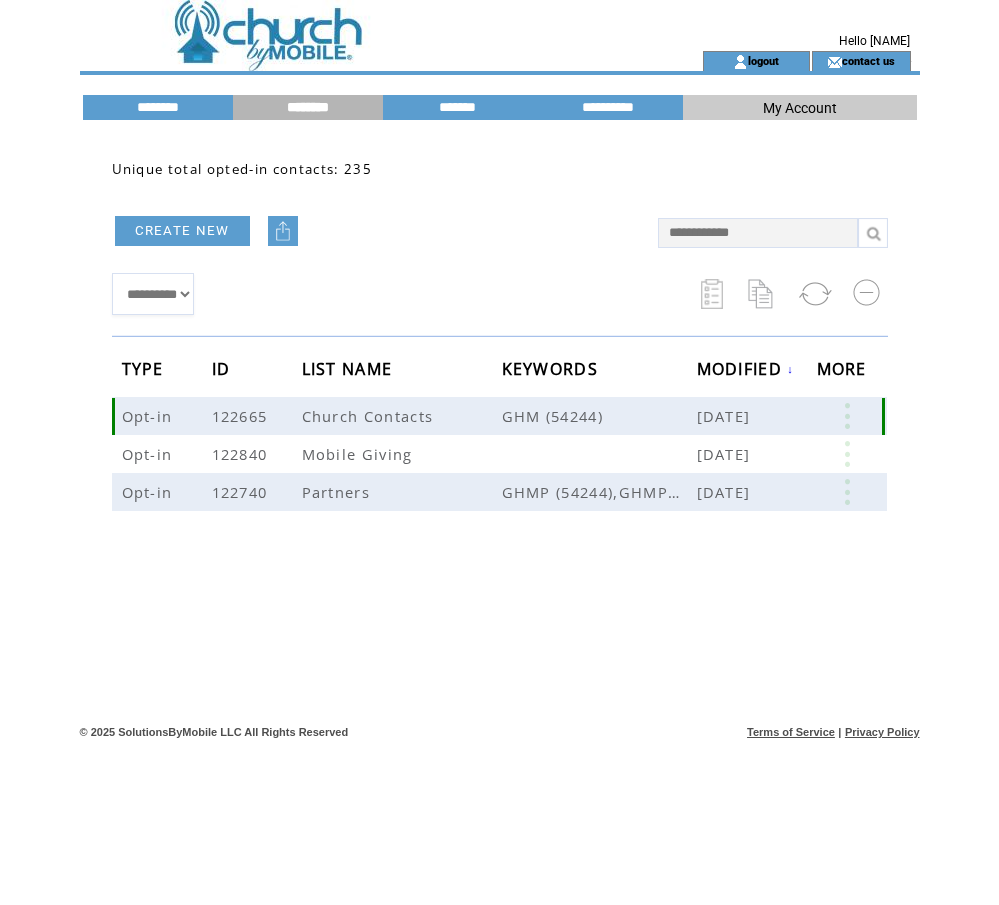 click at bounding box center (847, 416) 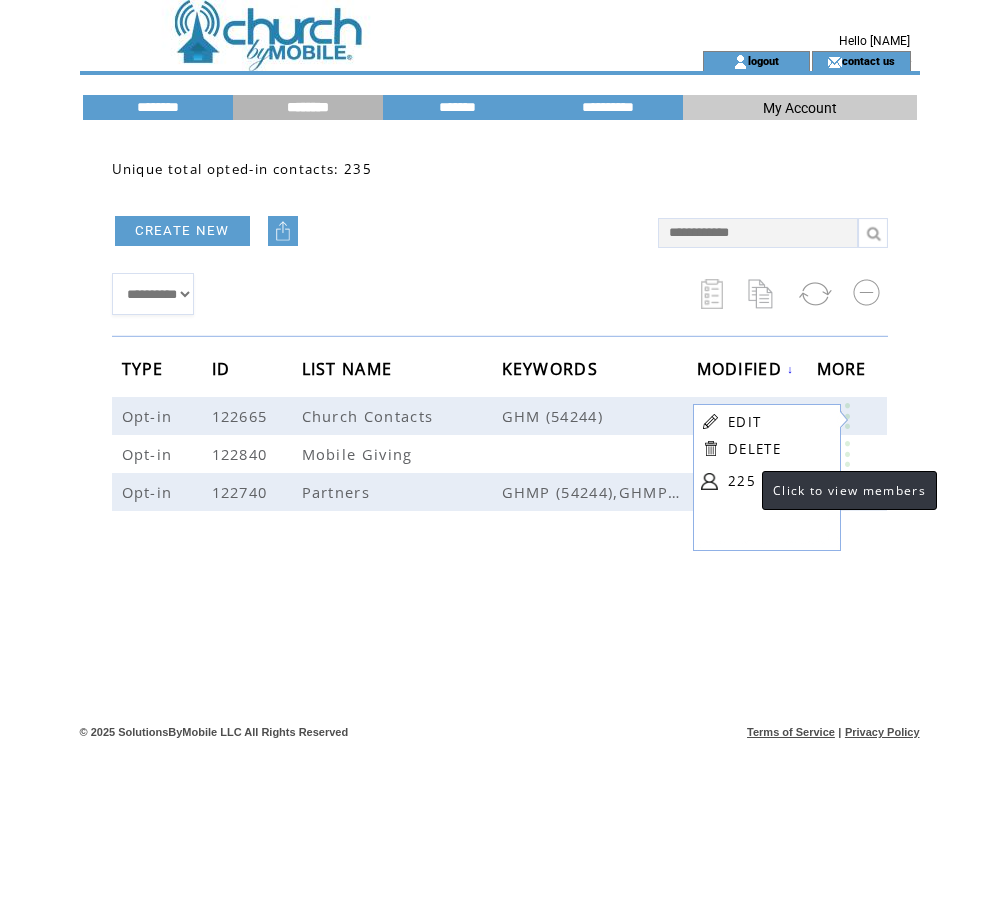 click on "225" at bounding box center (778, 481) 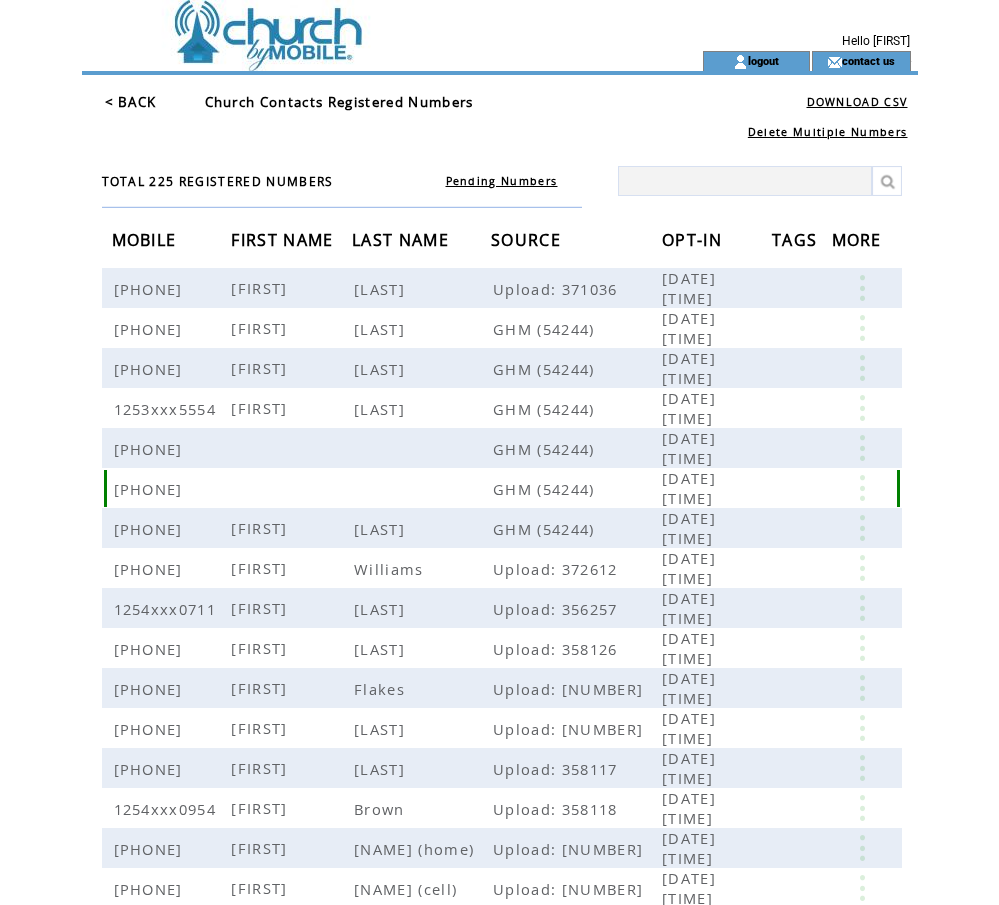 scroll, scrollTop: 0, scrollLeft: 0, axis: both 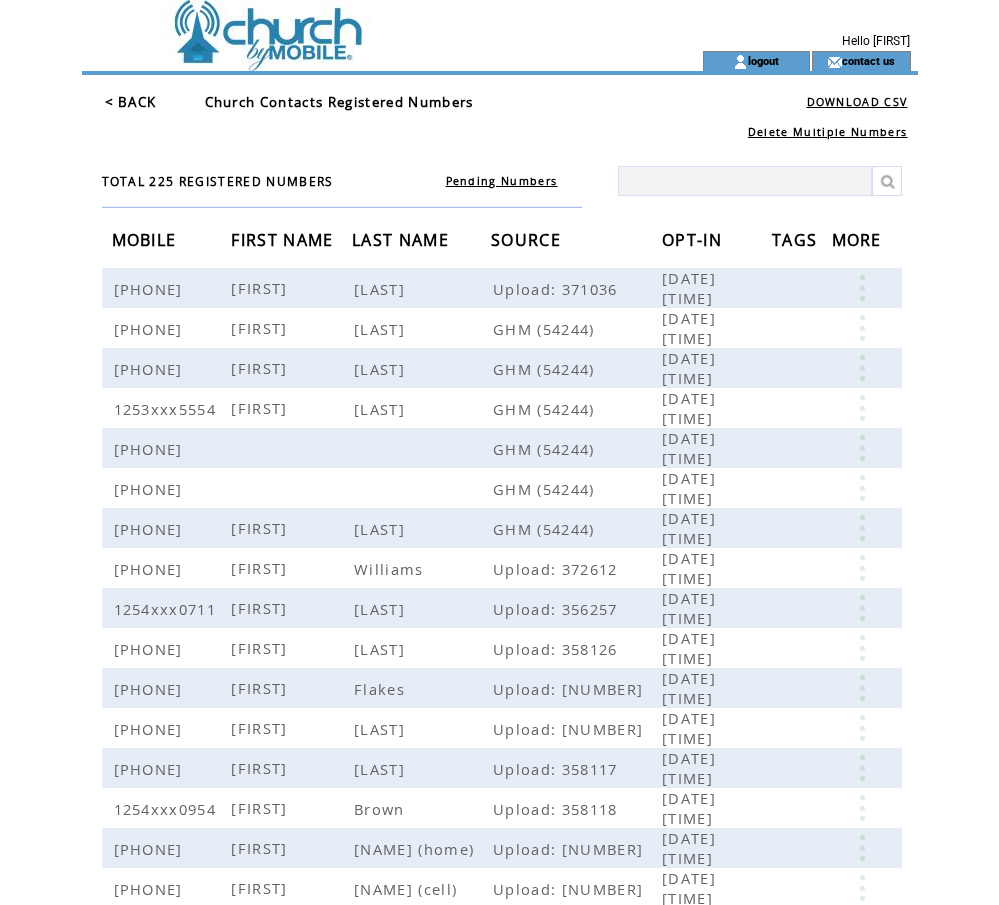 click on "FIRST NAME" at bounding box center [284, 242] 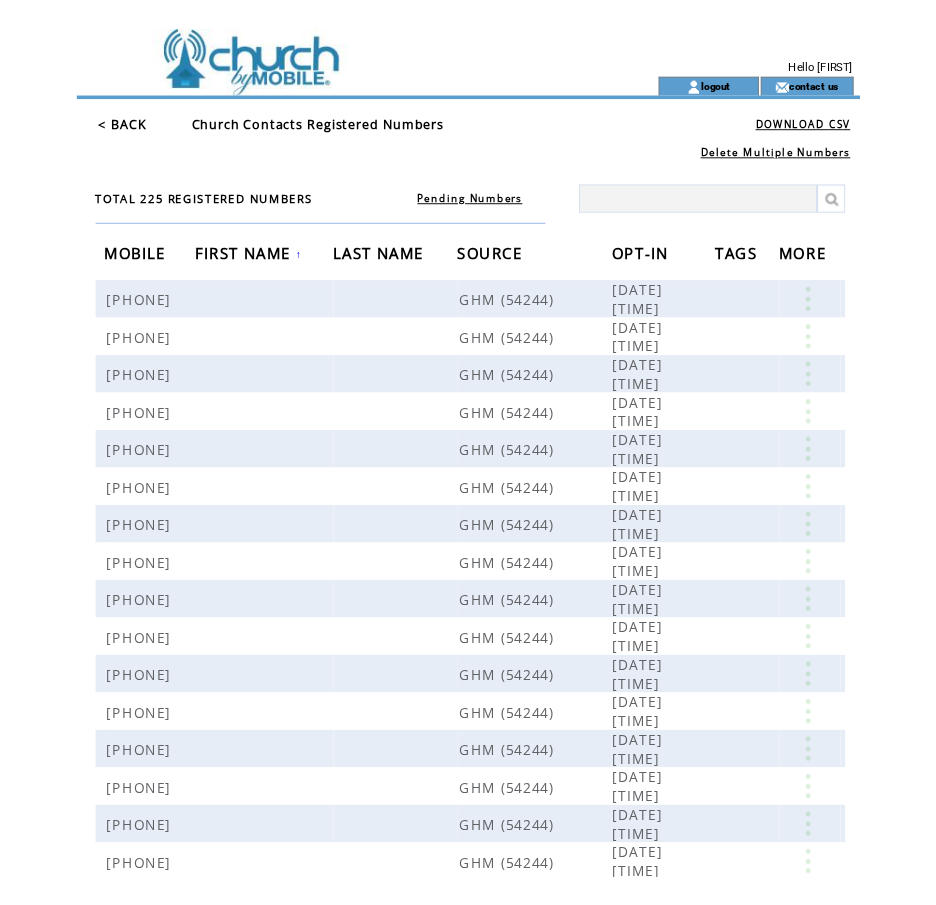 scroll, scrollTop: 0, scrollLeft: 0, axis: both 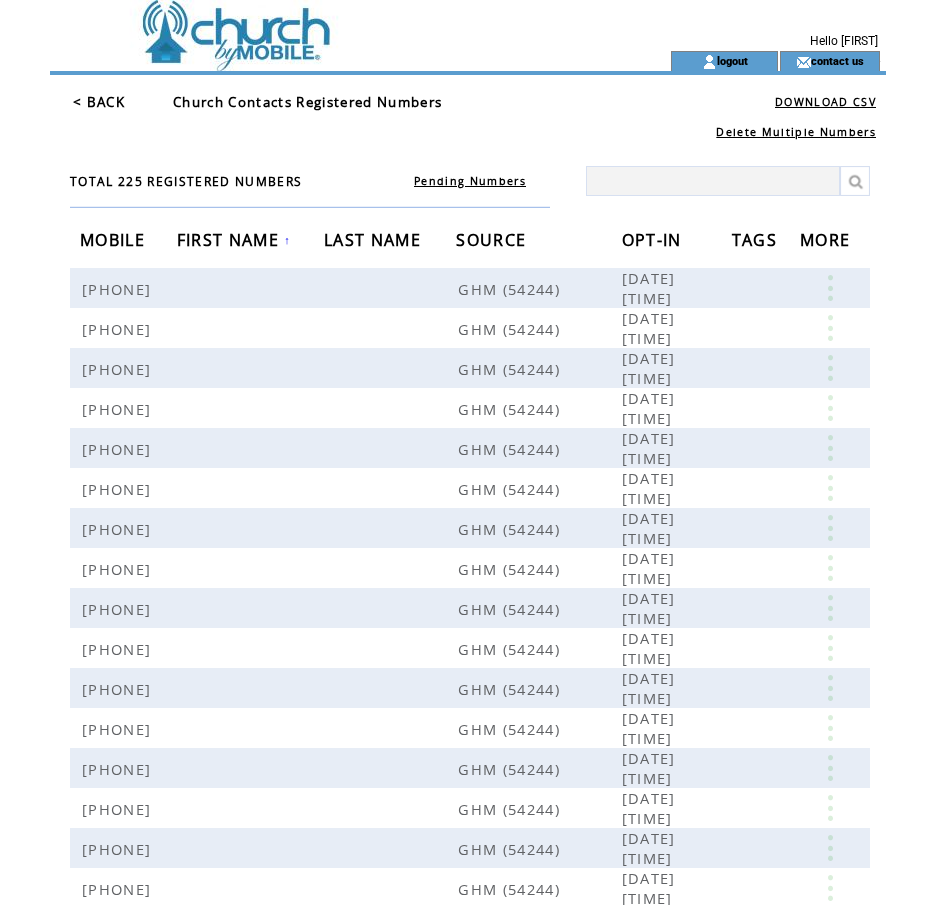 click on "< BACK" at bounding box center [99, 102] 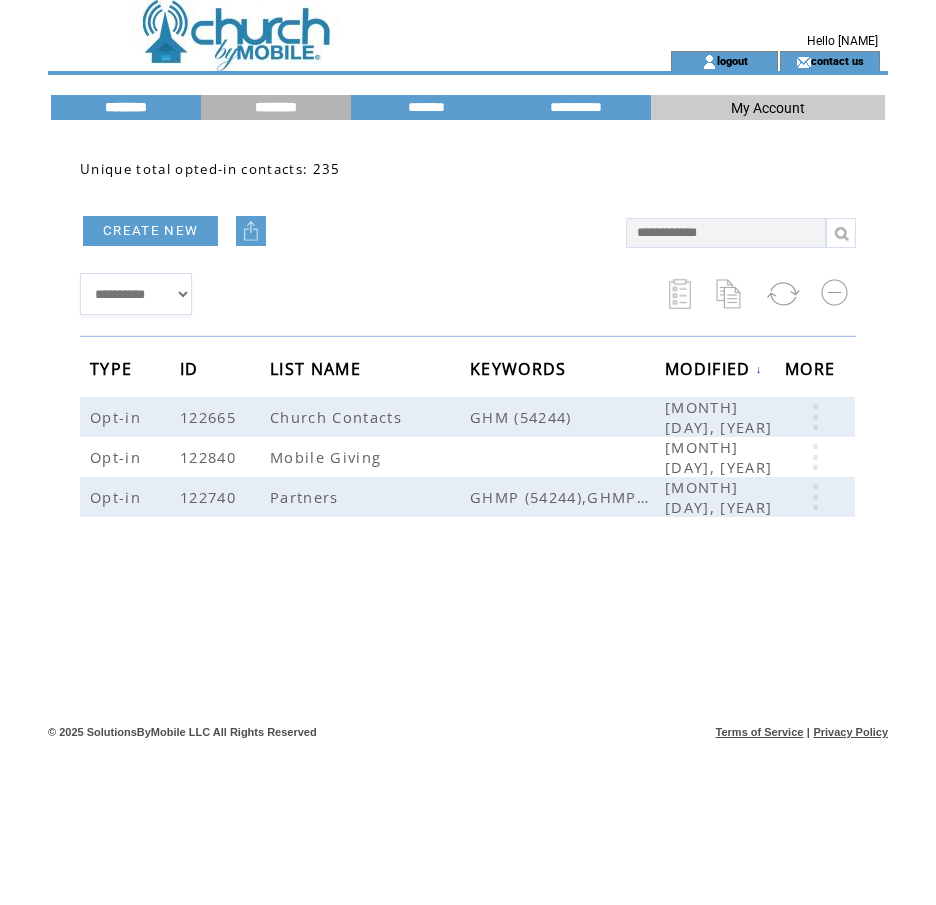 scroll, scrollTop: 0, scrollLeft: 0, axis: both 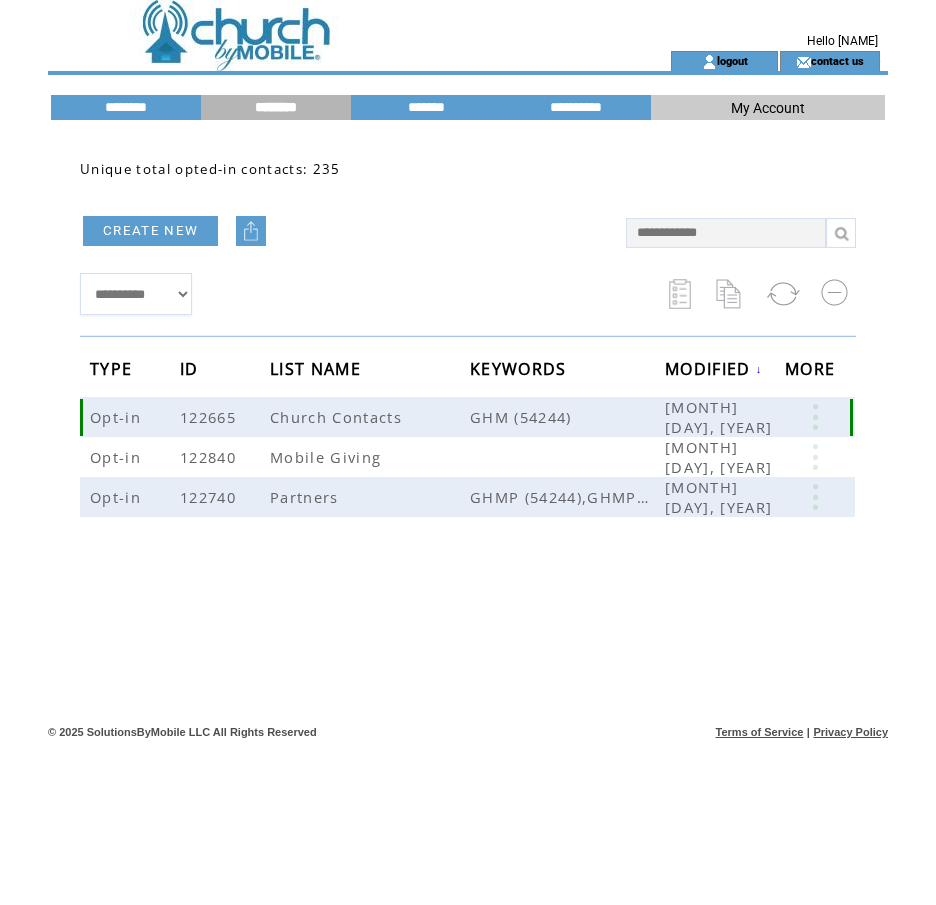 click at bounding box center [815, 417] 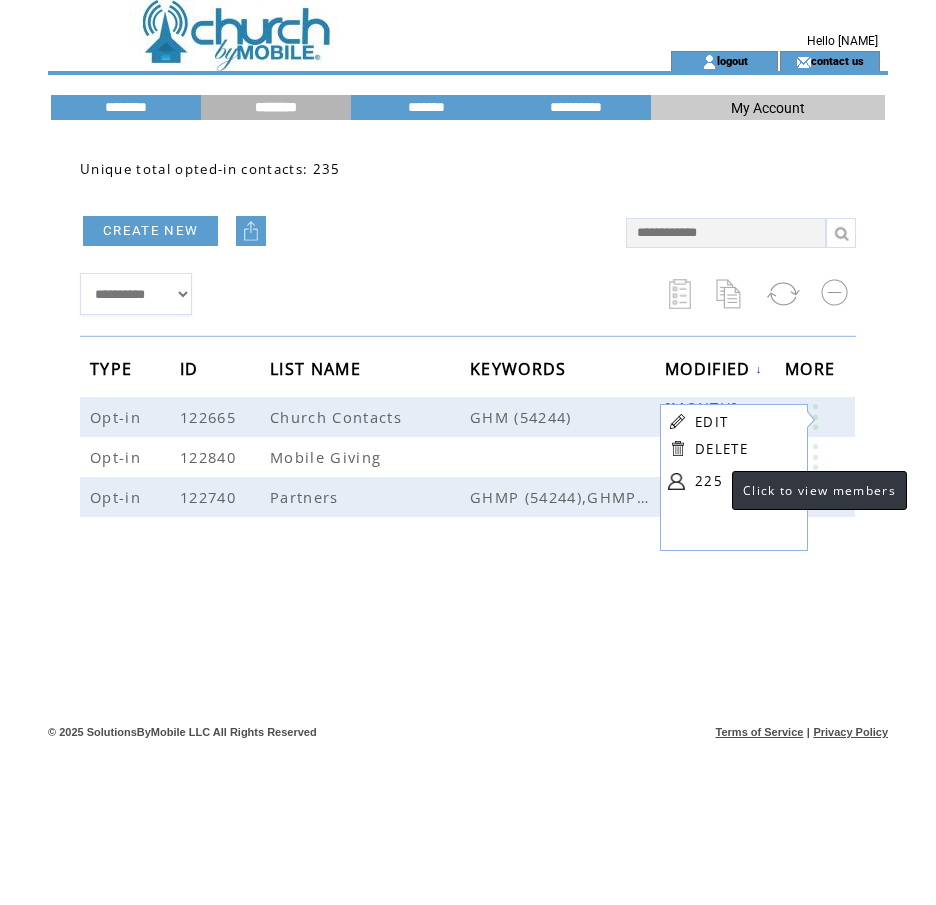 click on "225" at bounding box center (745, 481) 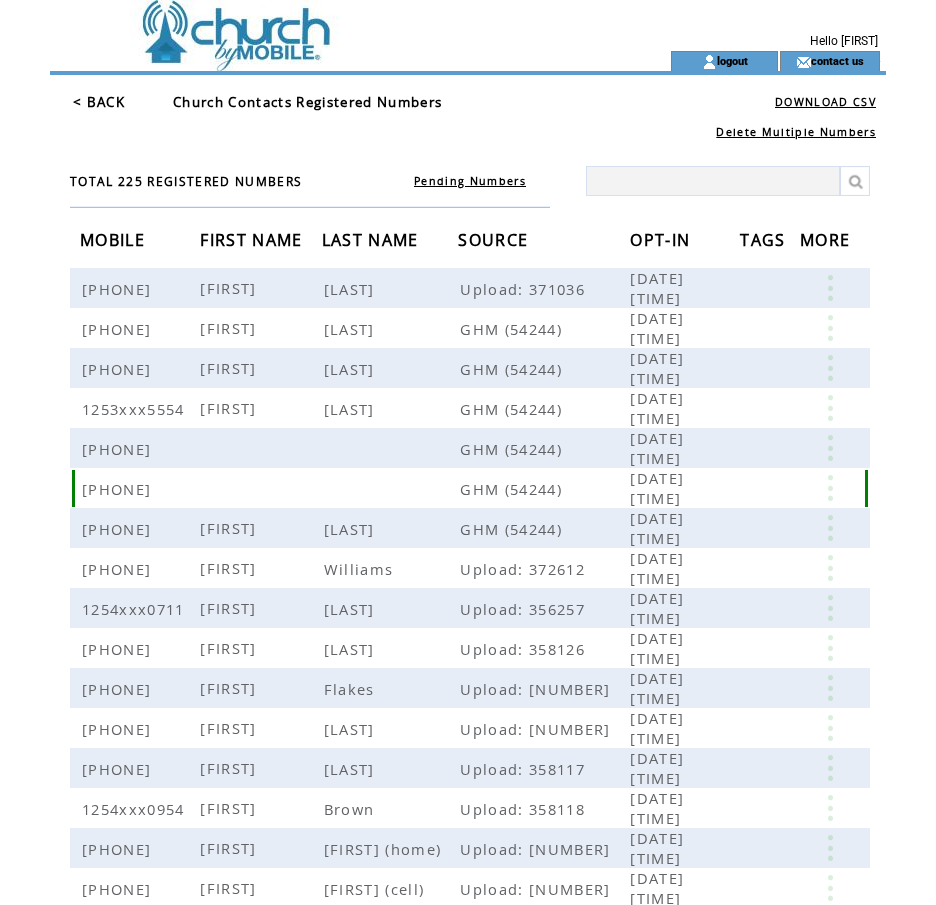 scroll, scrollTop: 0, scrollLeft: 0, axis: both 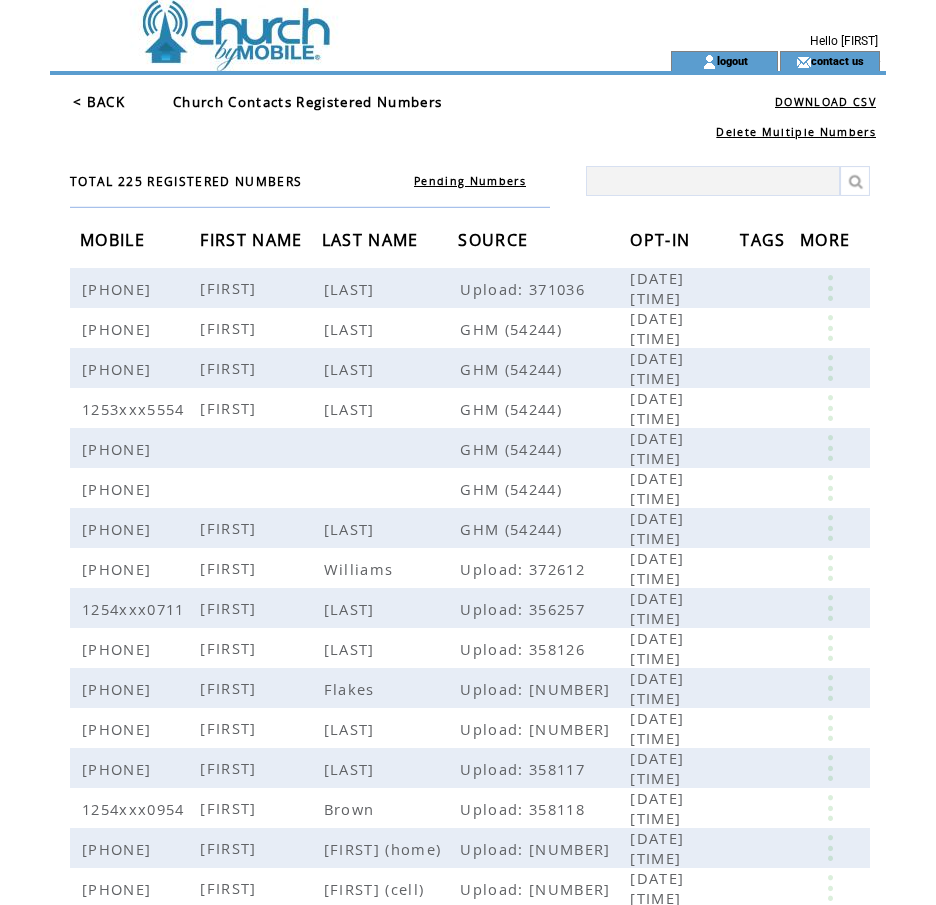 click on "FIRST NAME" at bounding box center (253, 242) 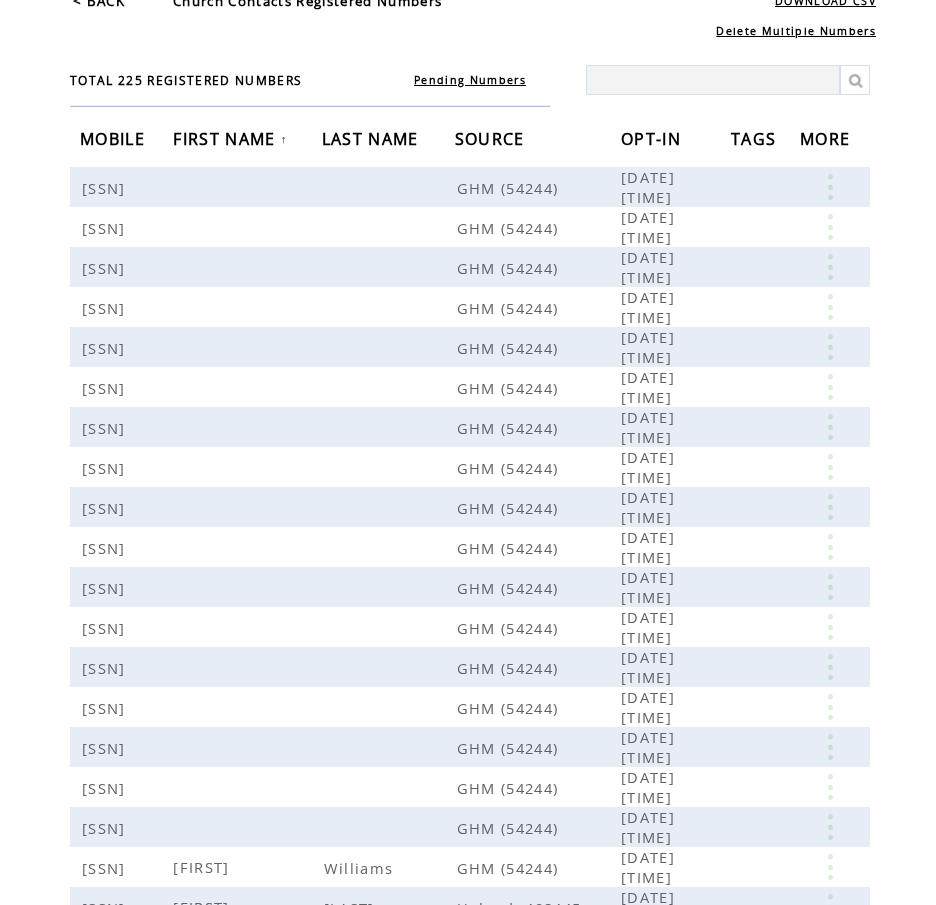 scroll, scrollTop: 106, scrollLeft: 0, axis: vertical 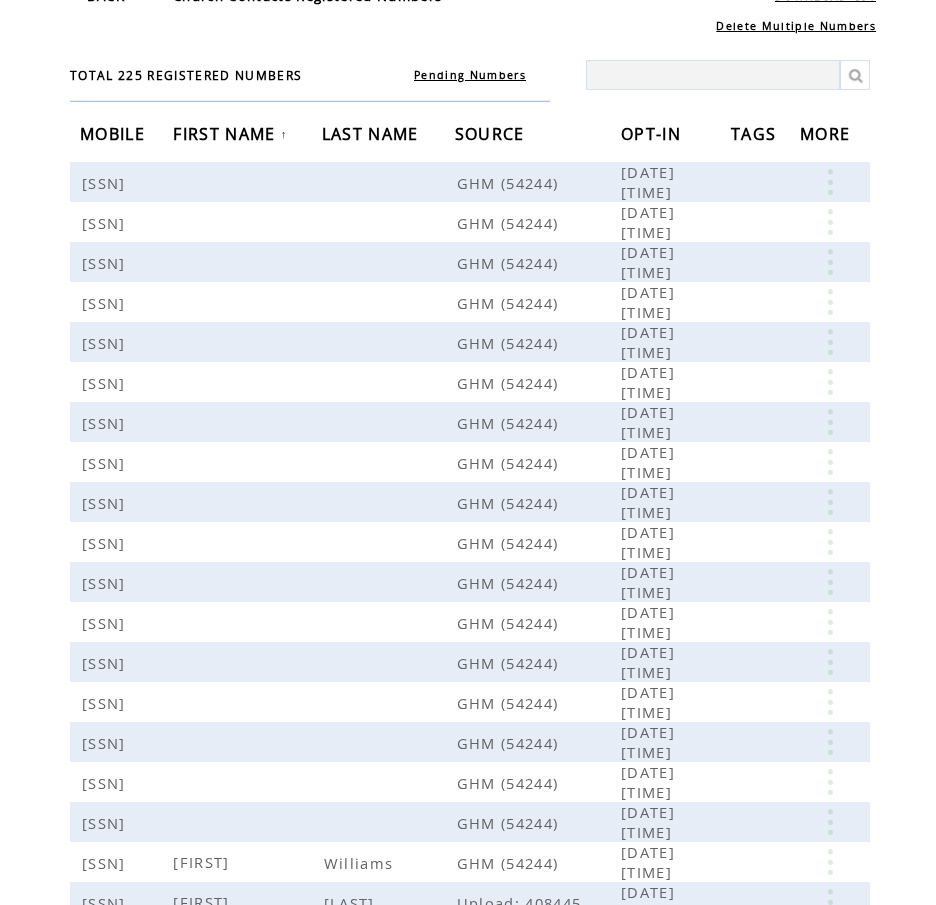 click at bounding box center [713, 75] 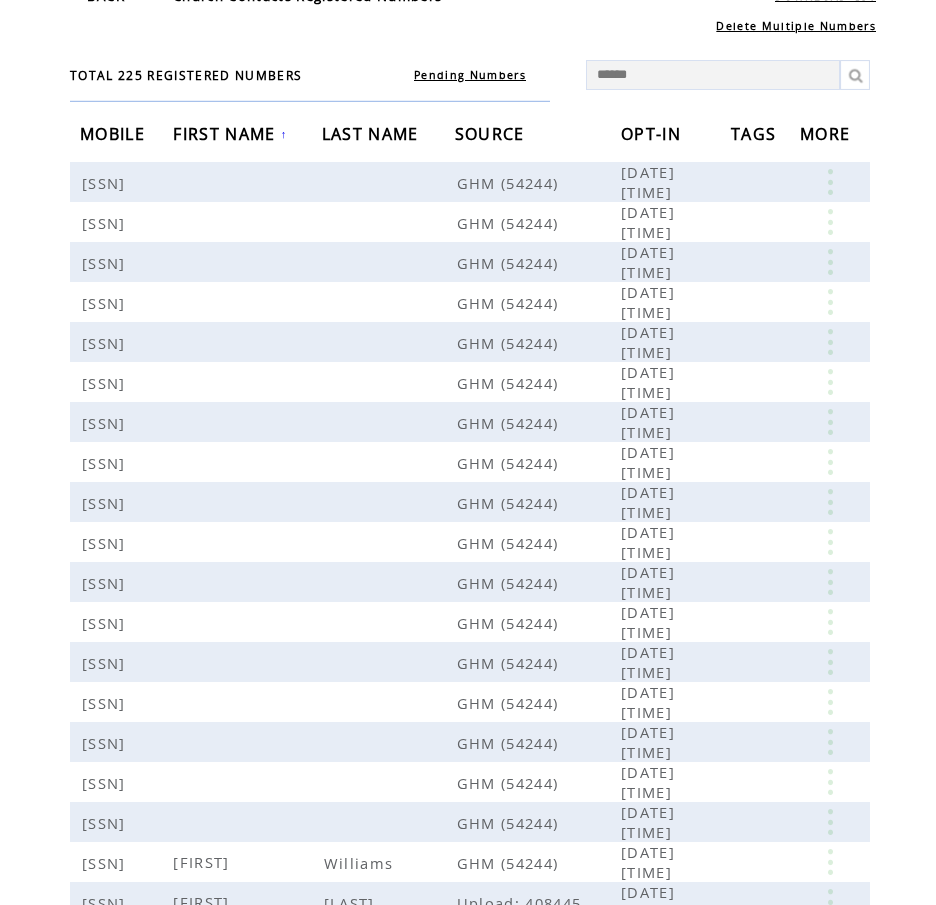 type on "*******" 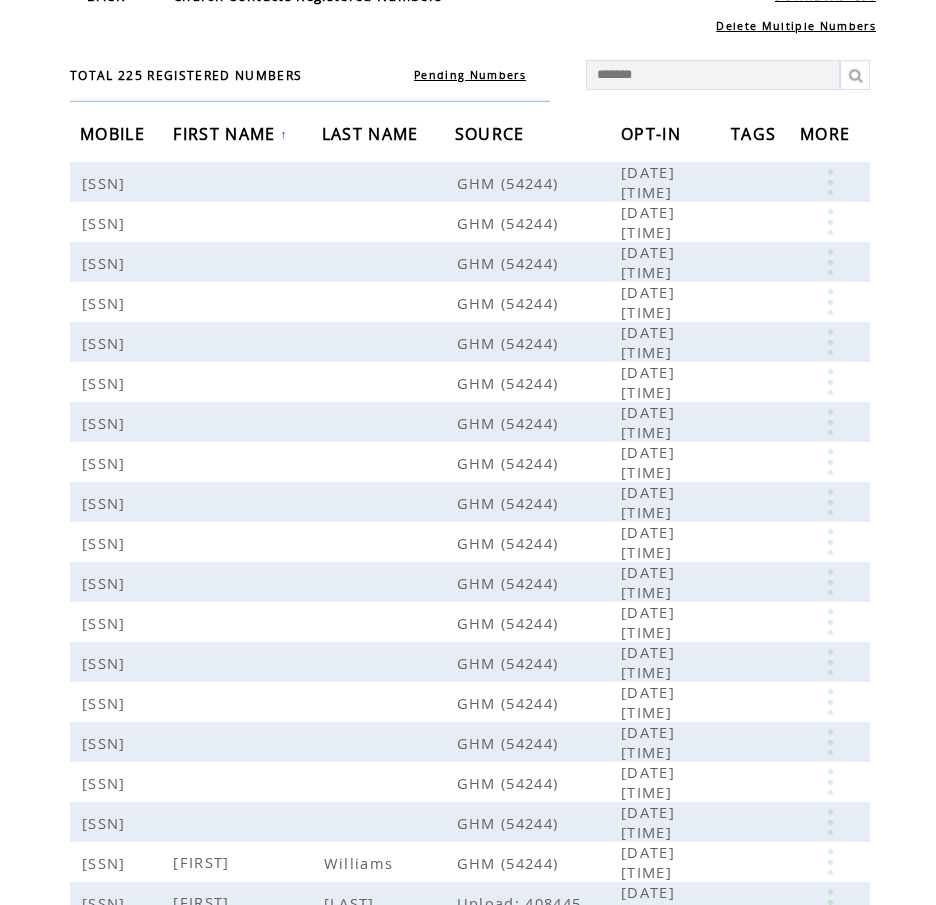 scroll, scrollTop: 0, scrollLeft: 0, axis: both 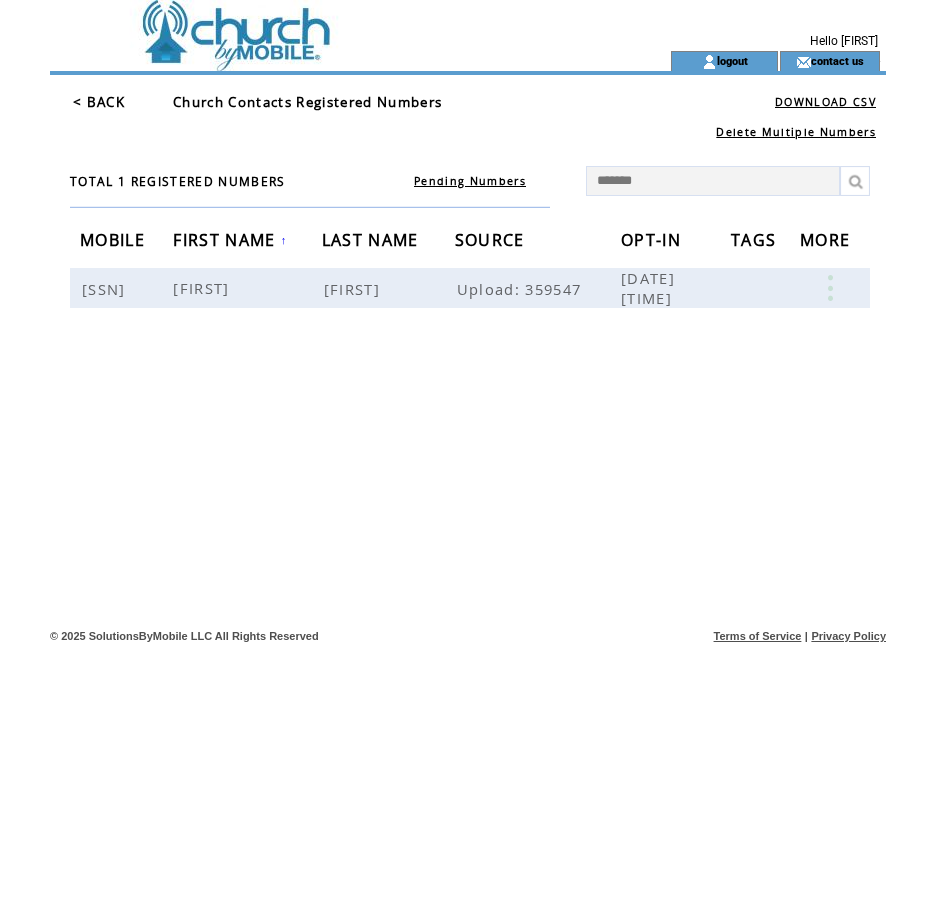 click on "*******" at bounding box center [713, 181] 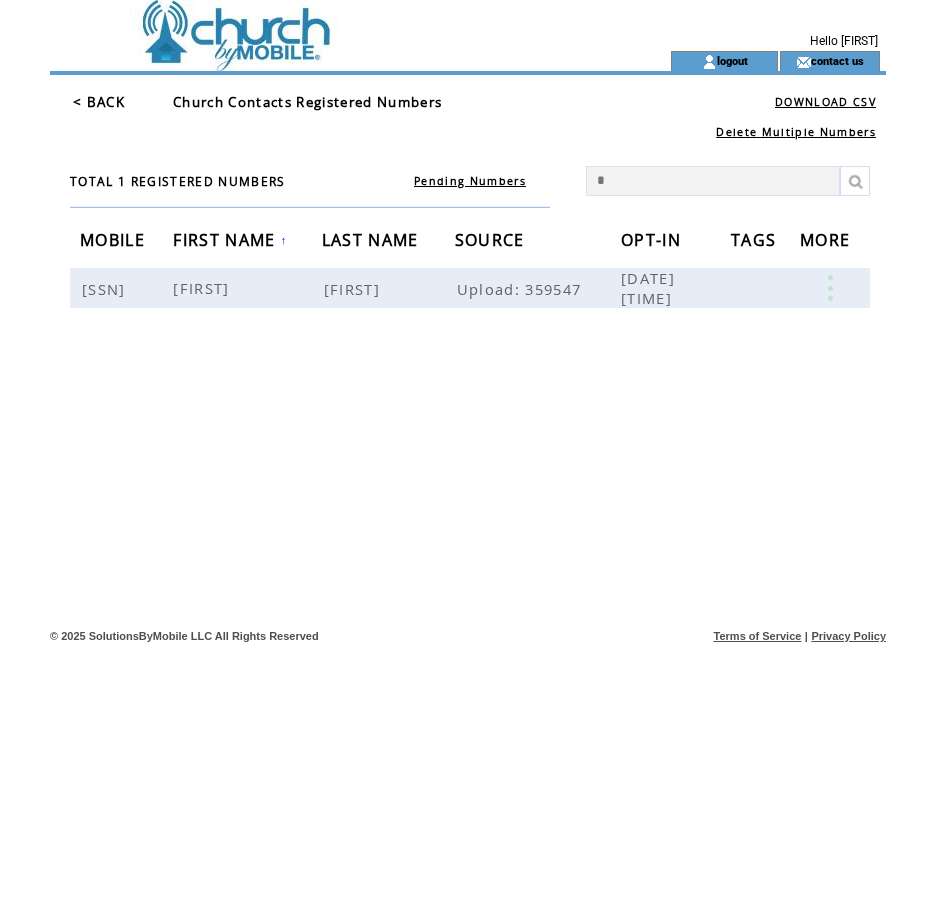 type on "**" 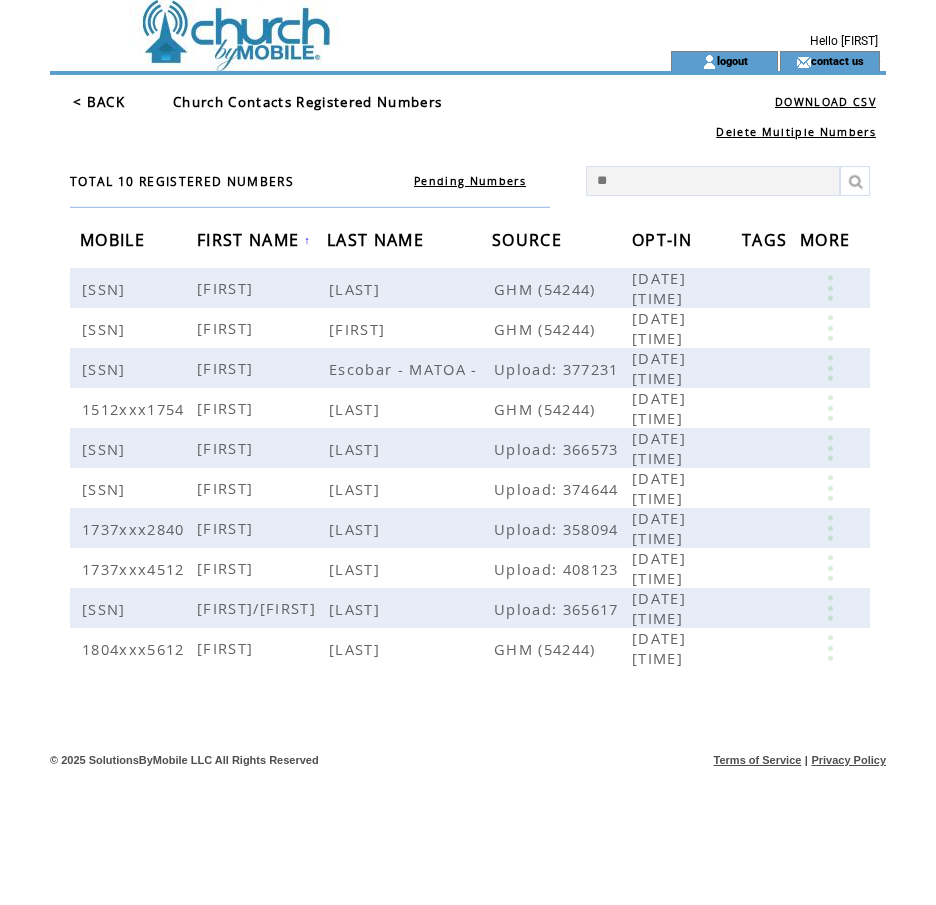 click on "**" at bounding box center (713, 181) 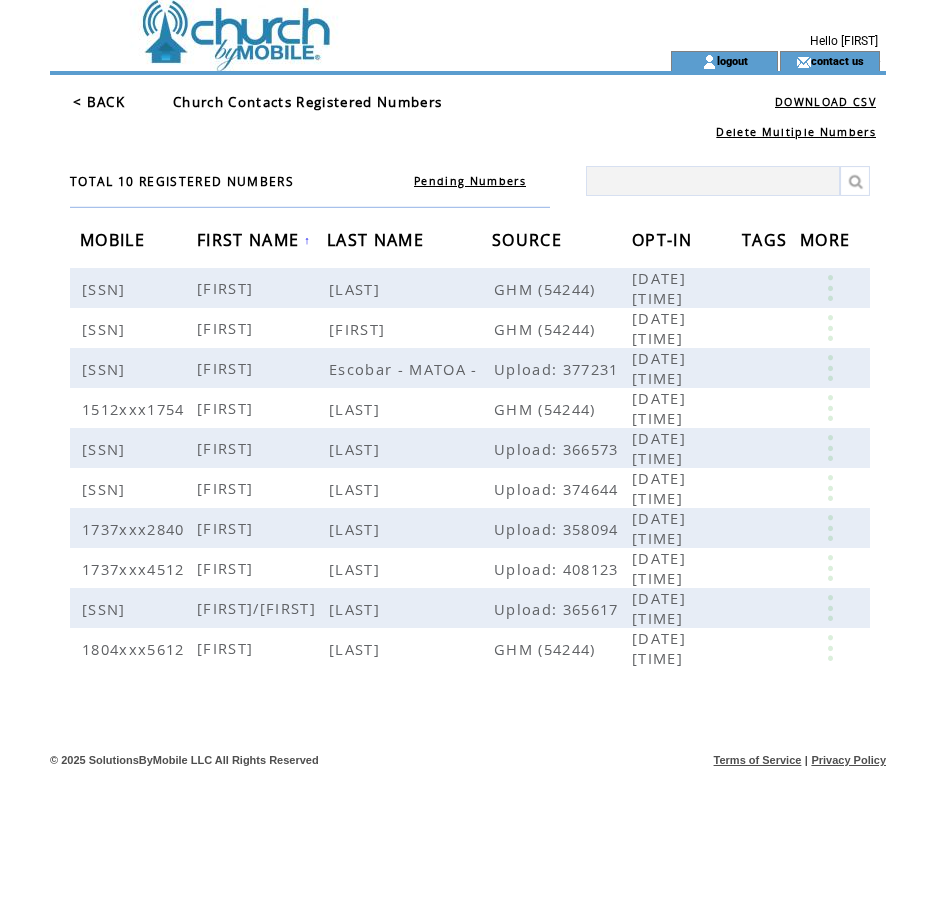 click at bounding box center [713, 181] 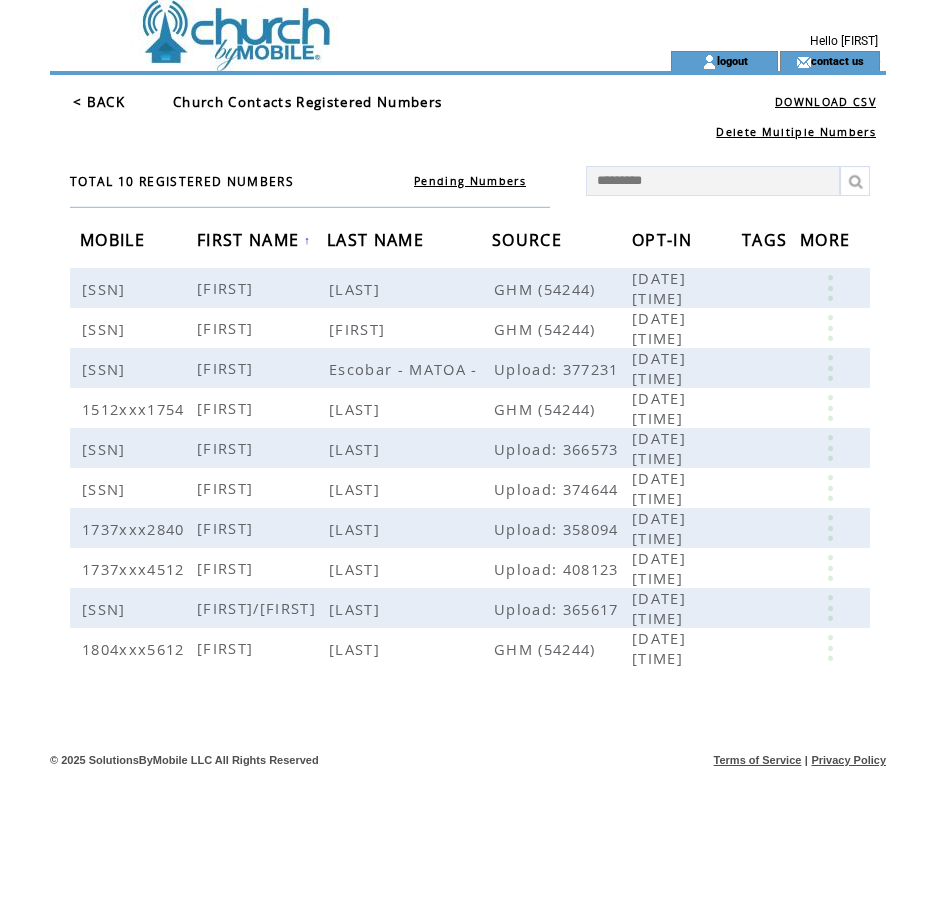 type on "**********" 